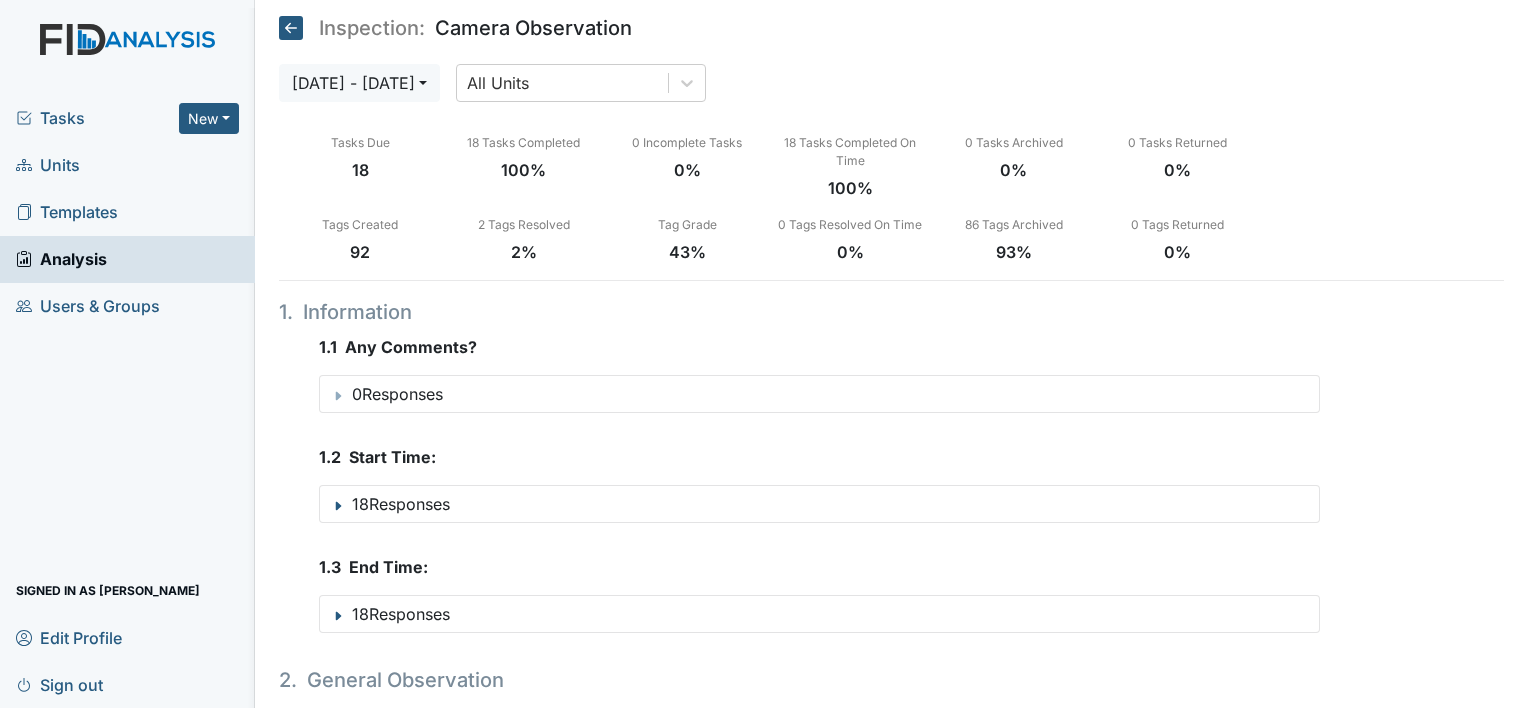 scroll, scrollTop: 0, scrollLeft: 0, axis: both 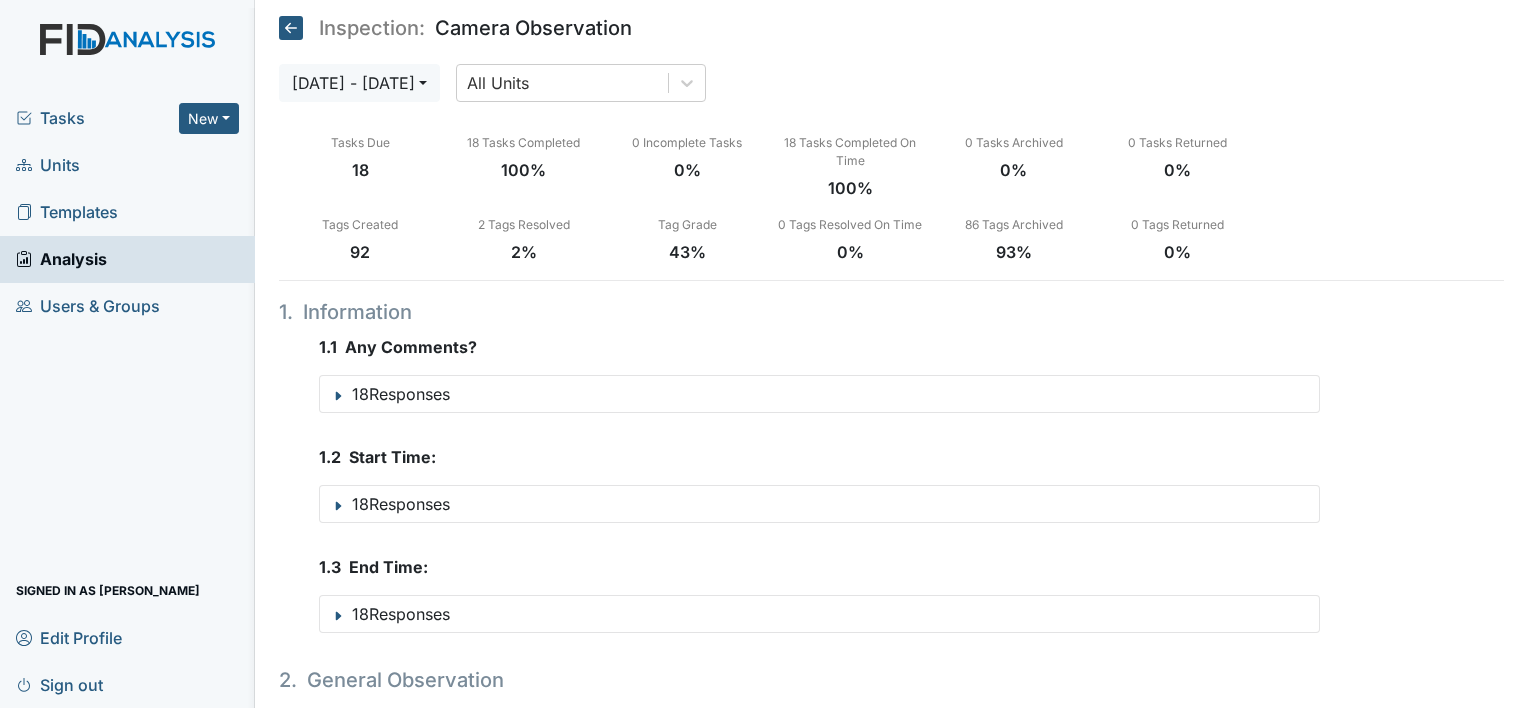click on "Units" at bounding box center (48, 165) 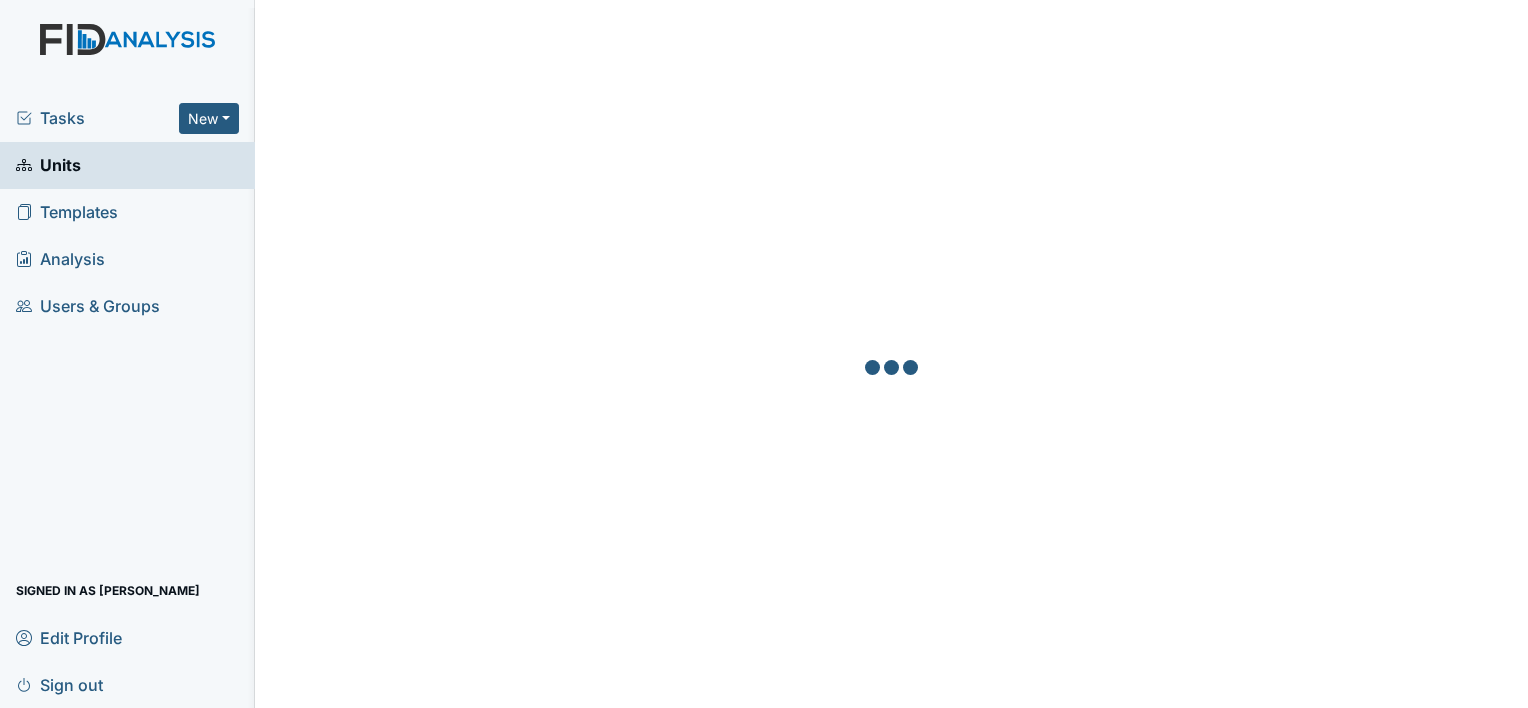 scroll, scrollTop: 0, scrollLeft: 0, axis: both 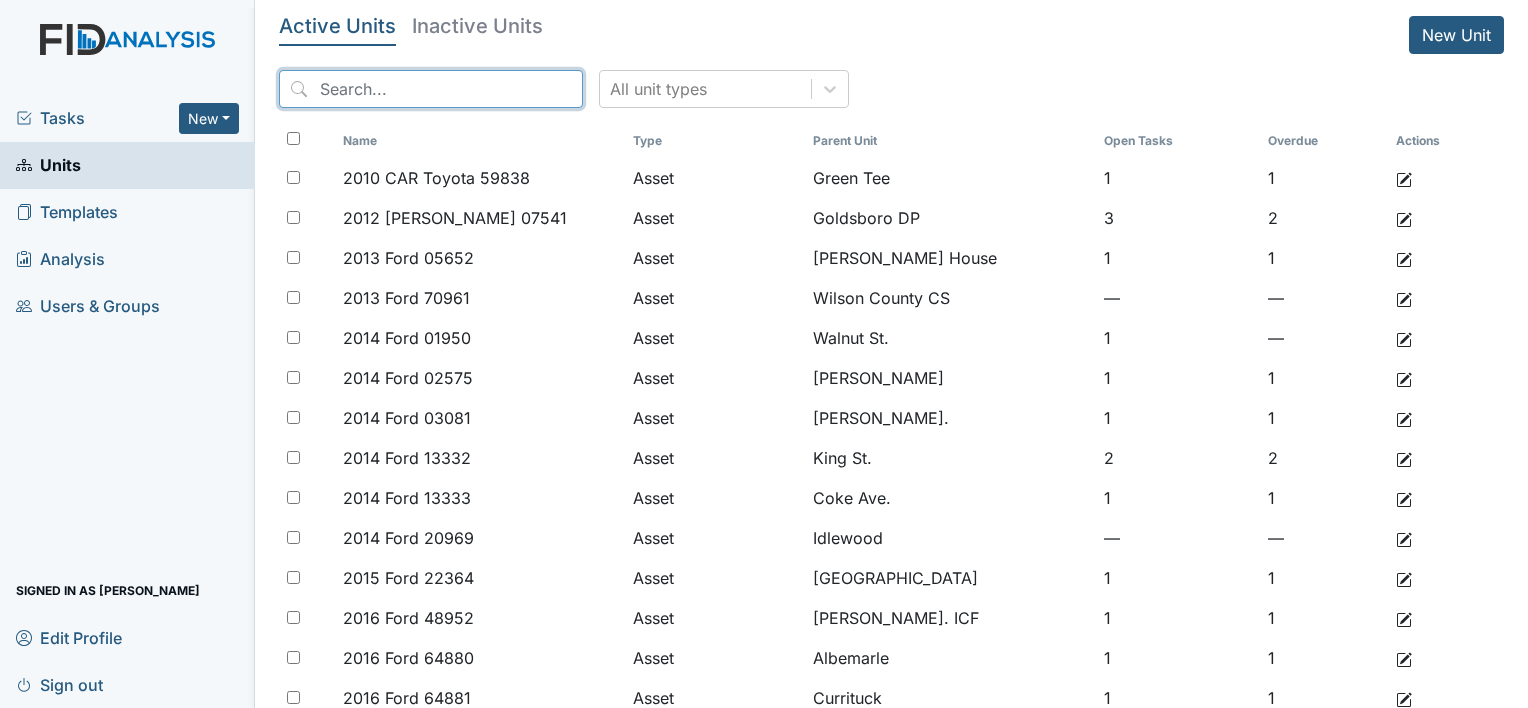 click at bounding box center [431, 89] 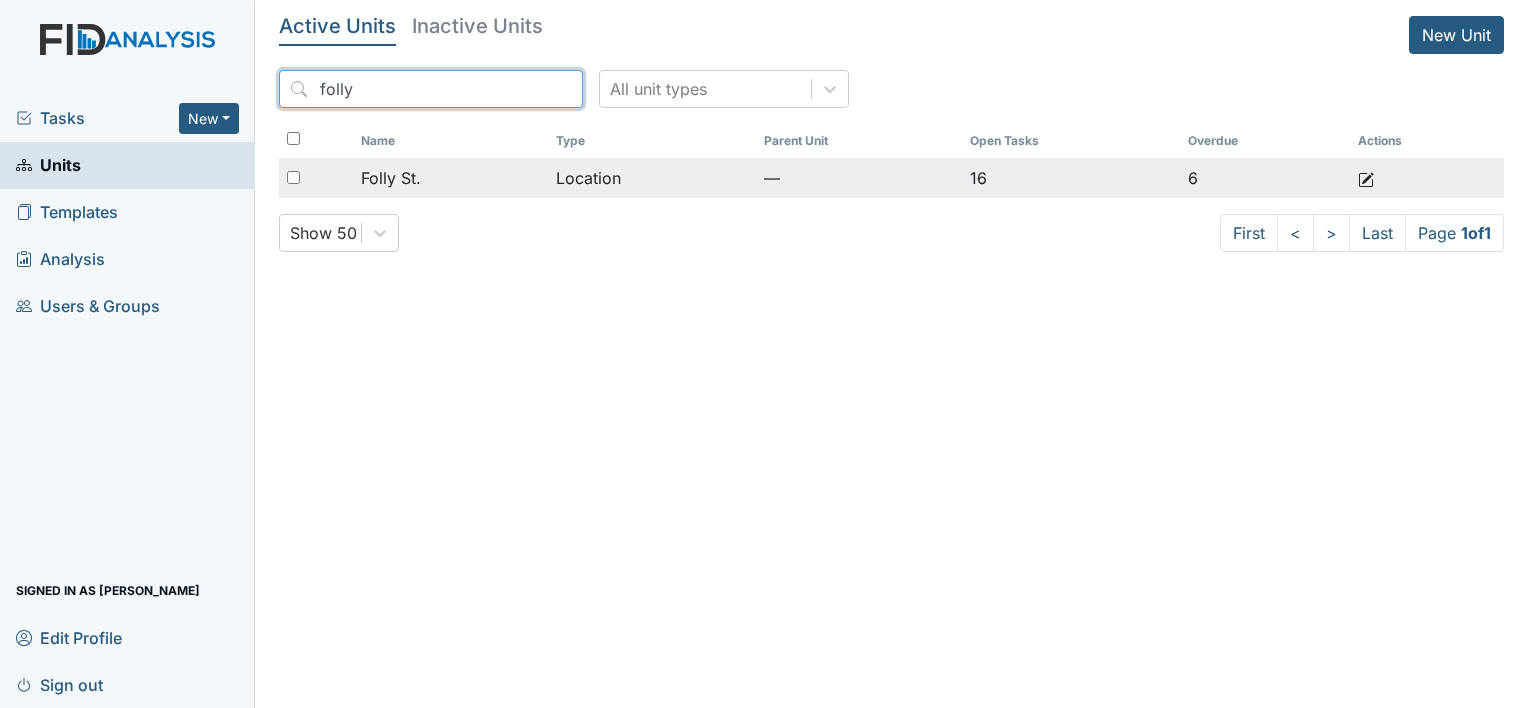 type on "folly" 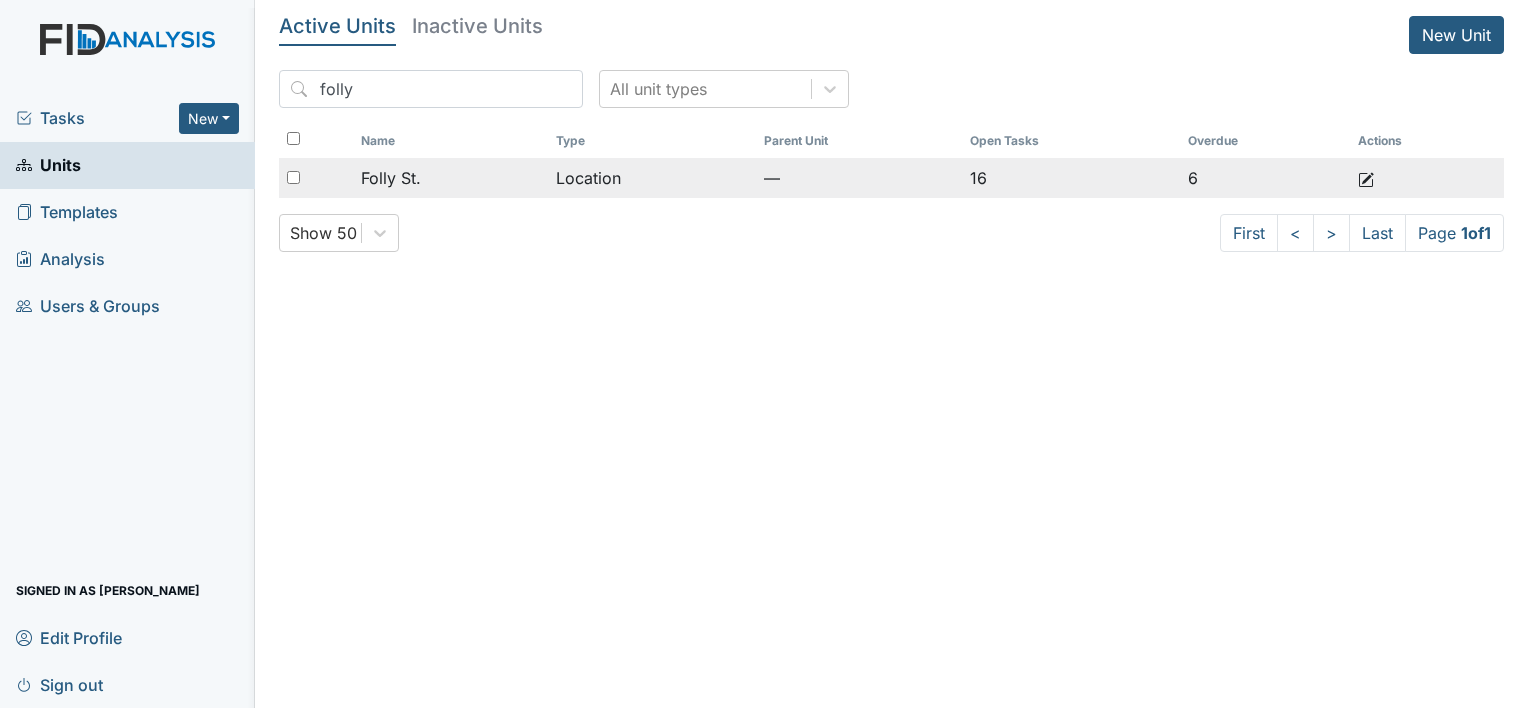 click on "Folly St." at bounding box center (391, 178) 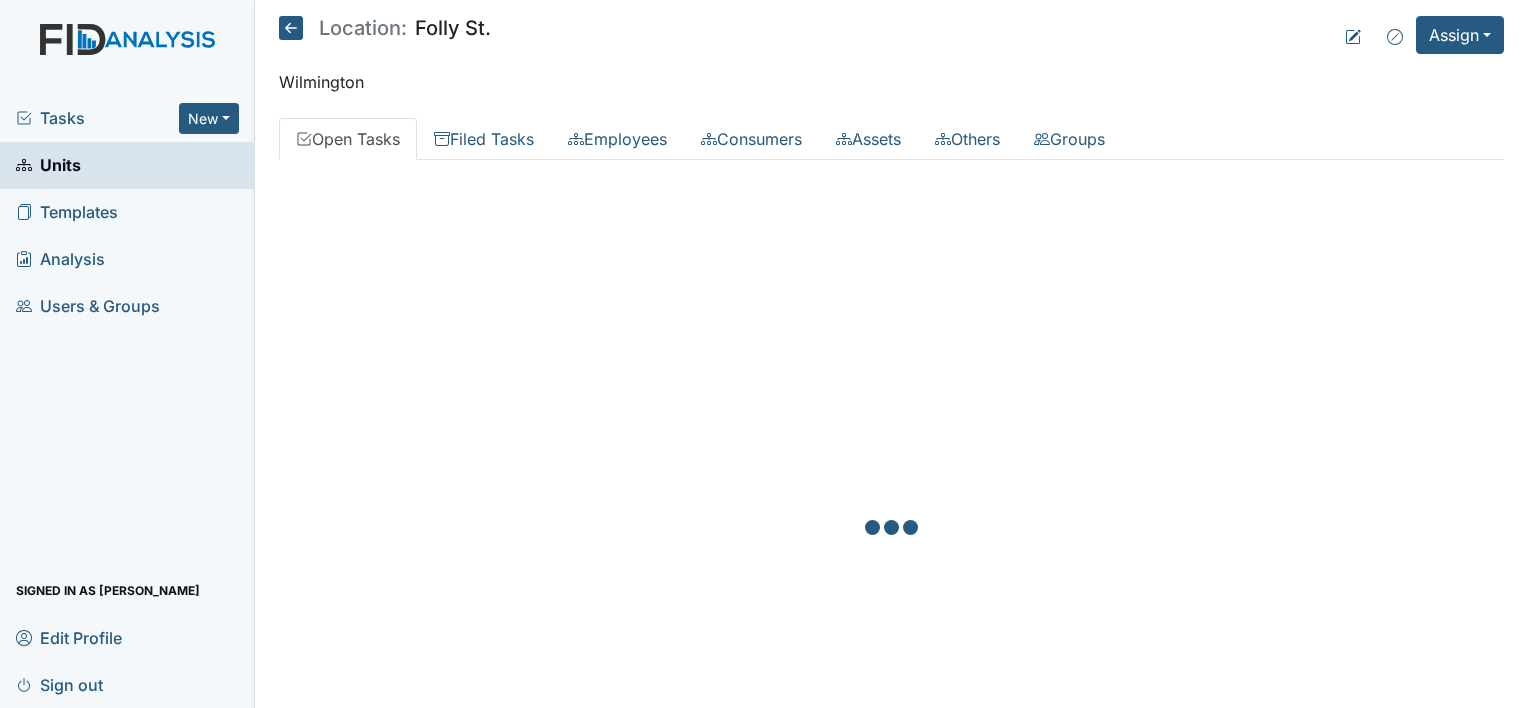 scroll, scrollTop: 0, scrollLeft: 0, axis: both 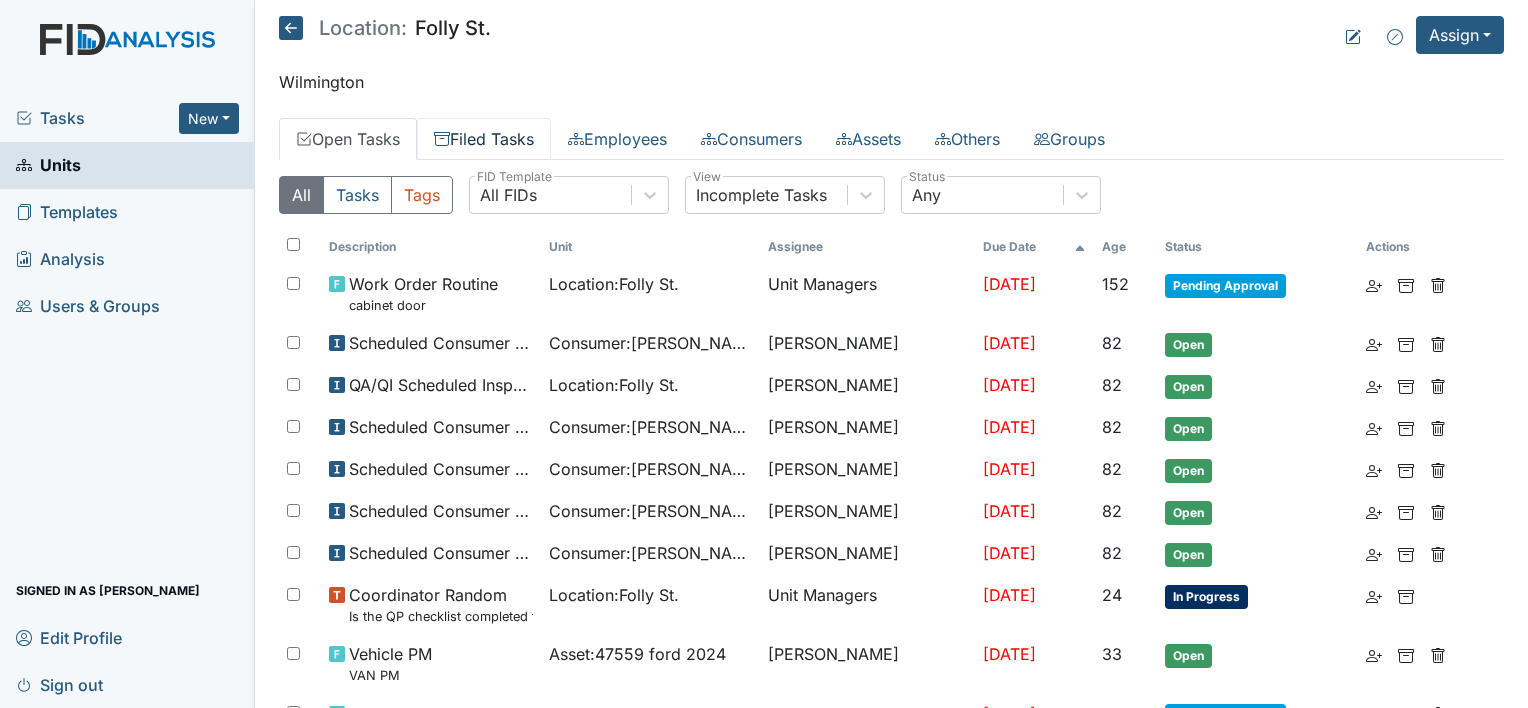 click on "Filed Tasks" at bounding box center [484, 139] 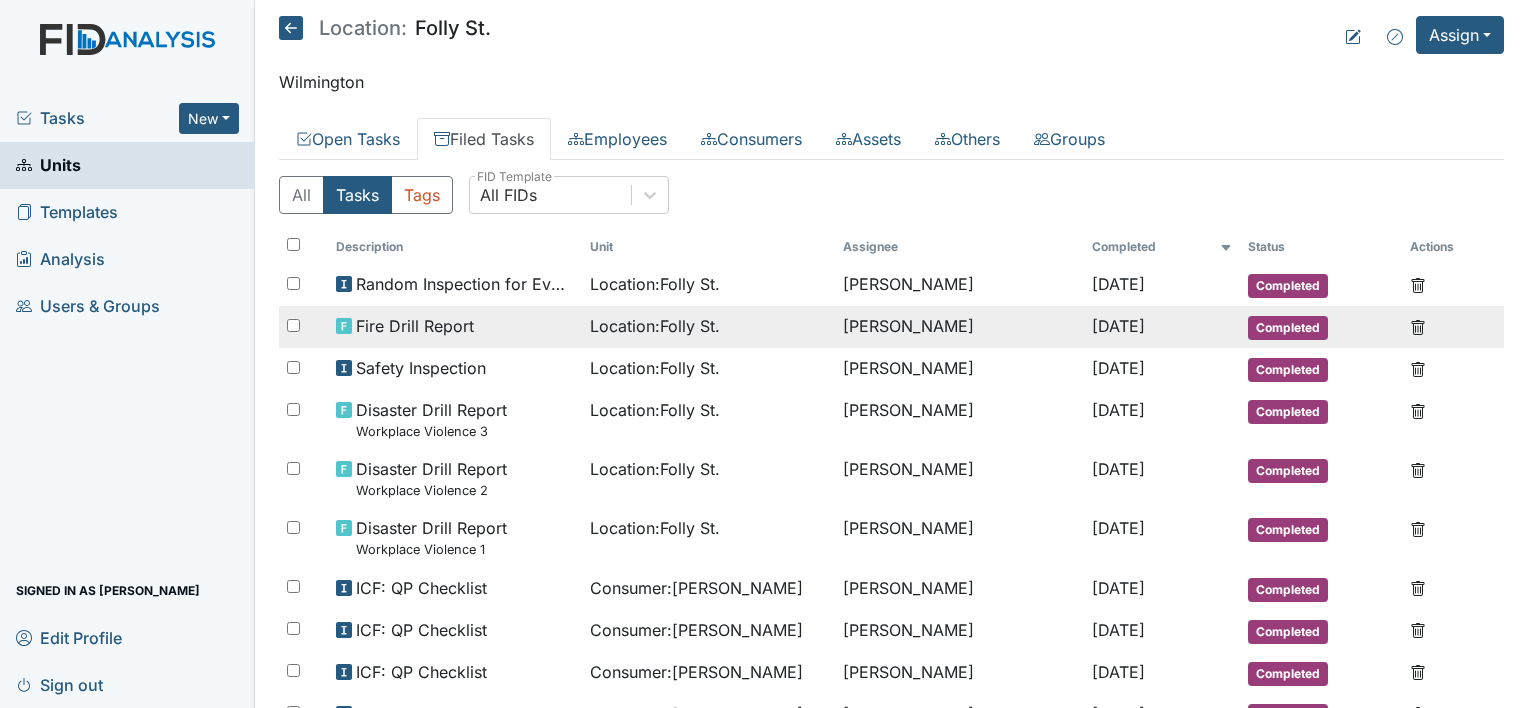 click on "Fire Drill Report" at bounding box center (455, 327) 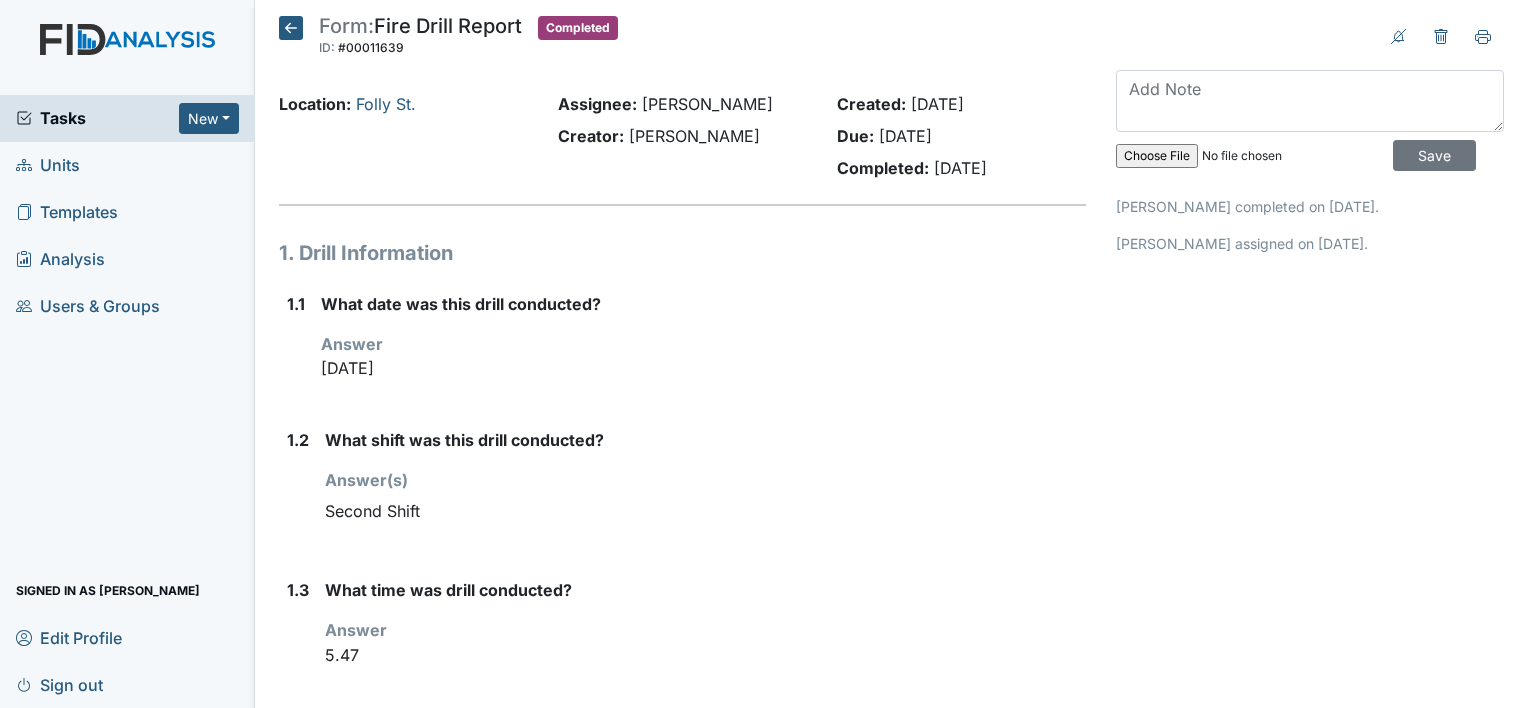 scroll, scrollTop: 0, scrollLeft: 0, axis: both 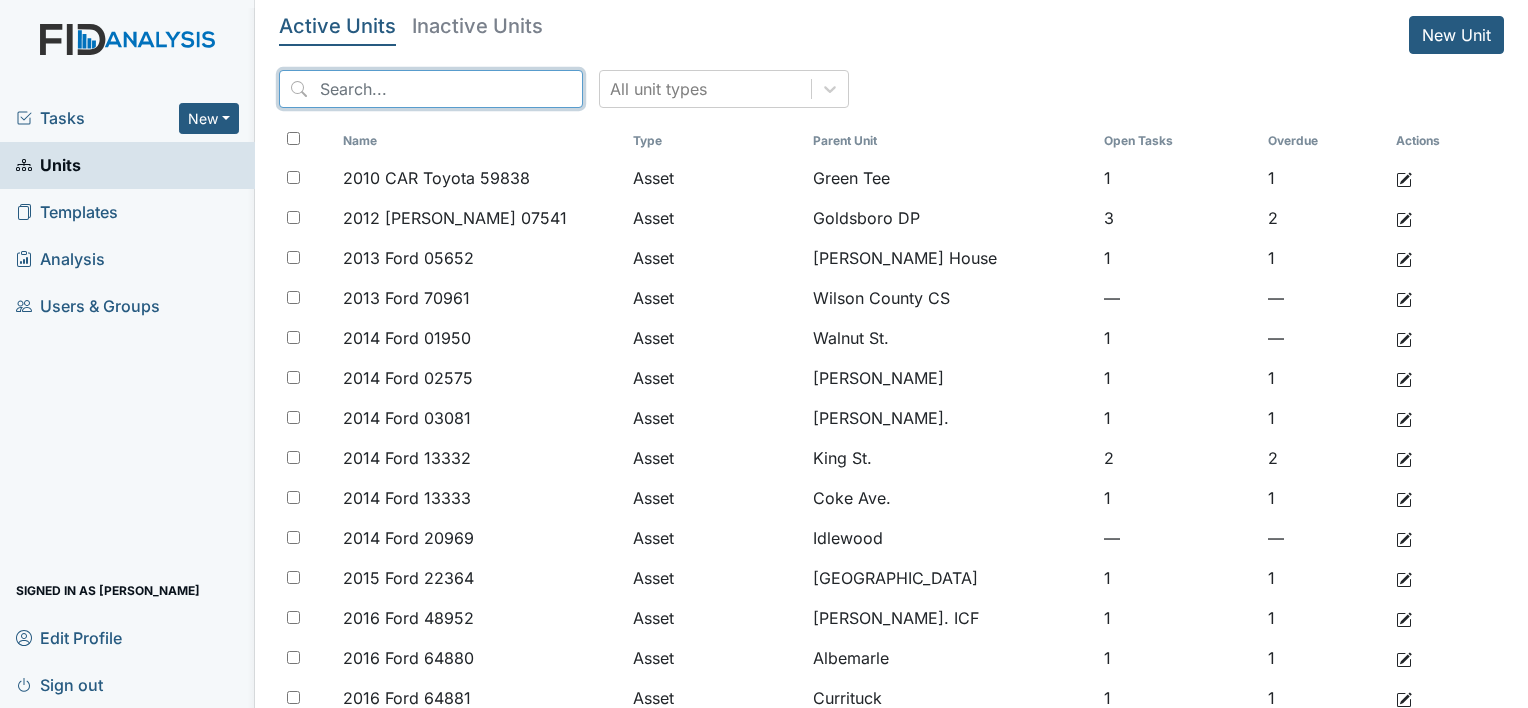 click at bounding box center [431, 89] 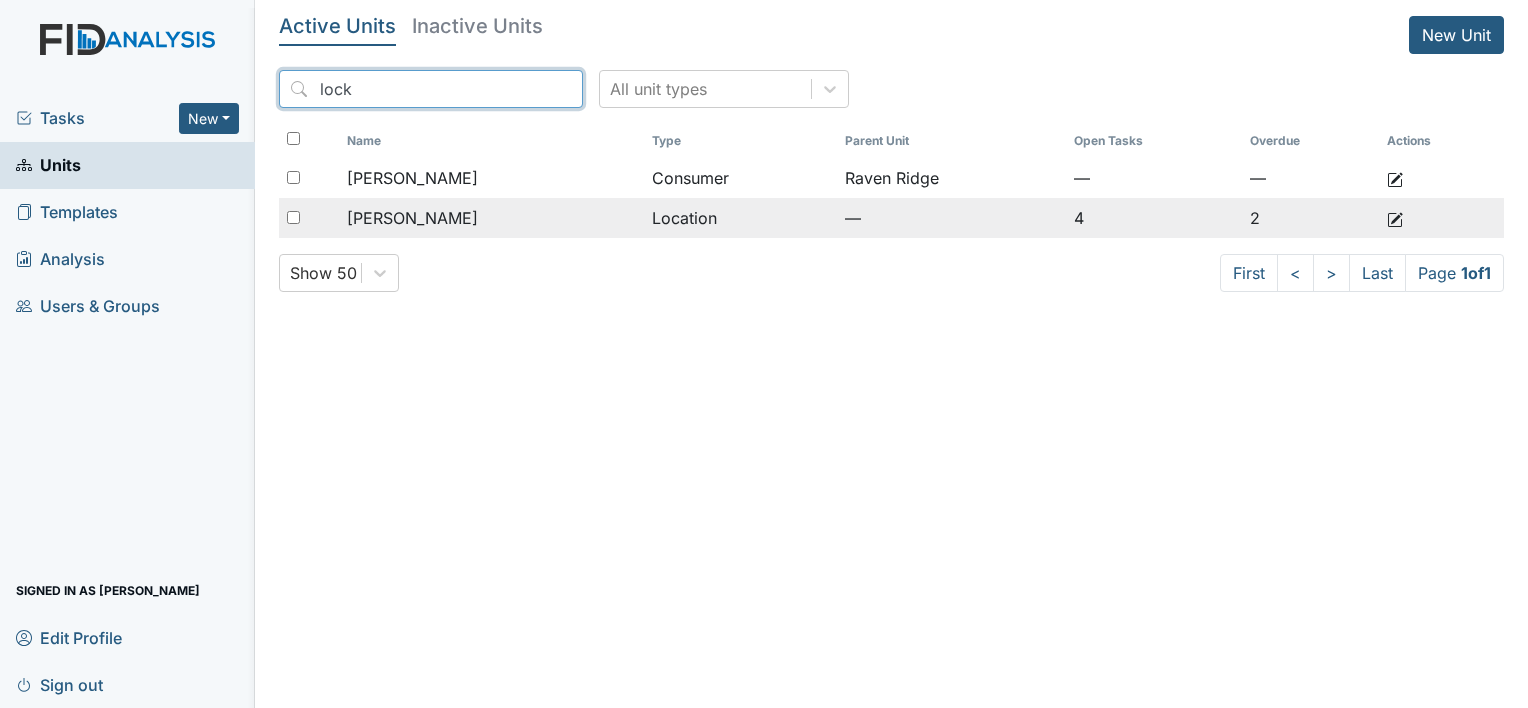 type on "lock" 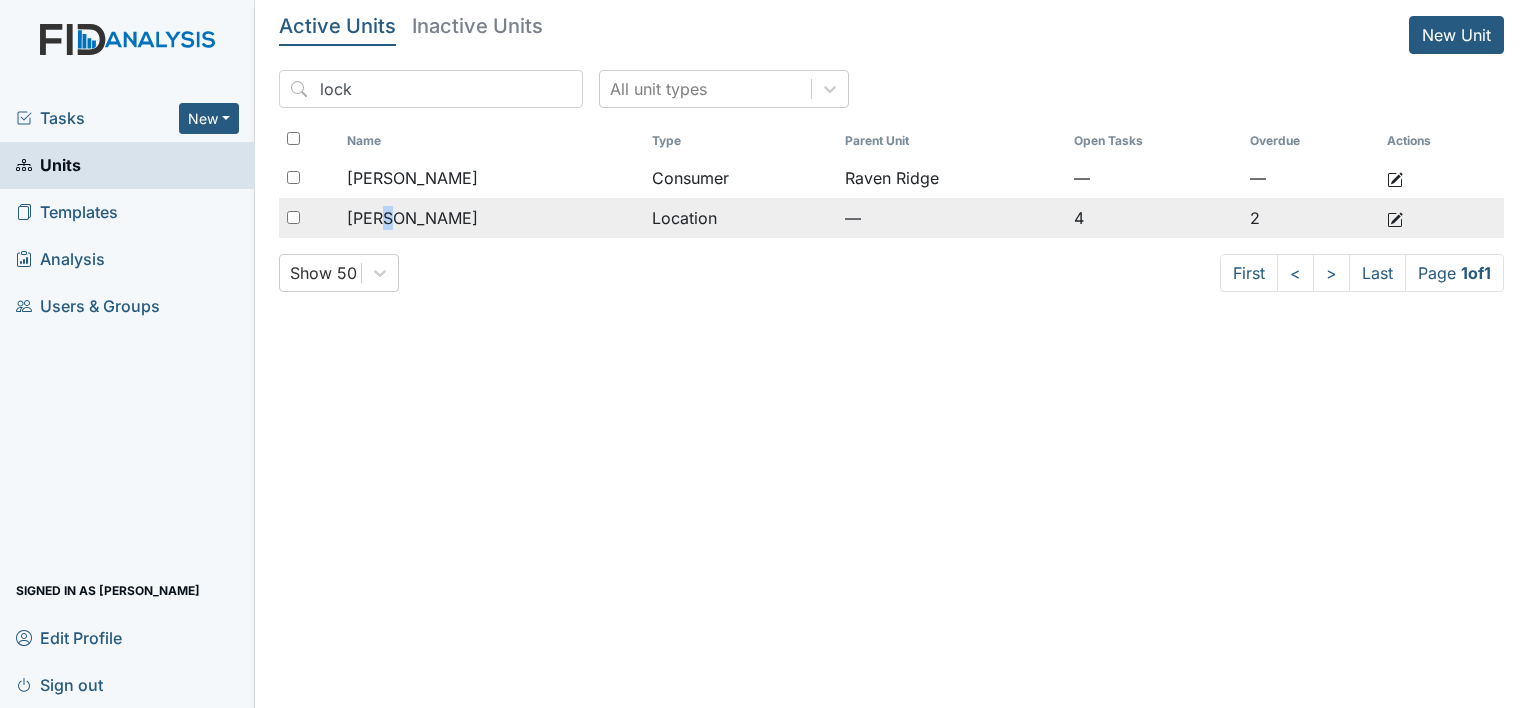 click on "Lockwood" at bounding box center (412, 218) 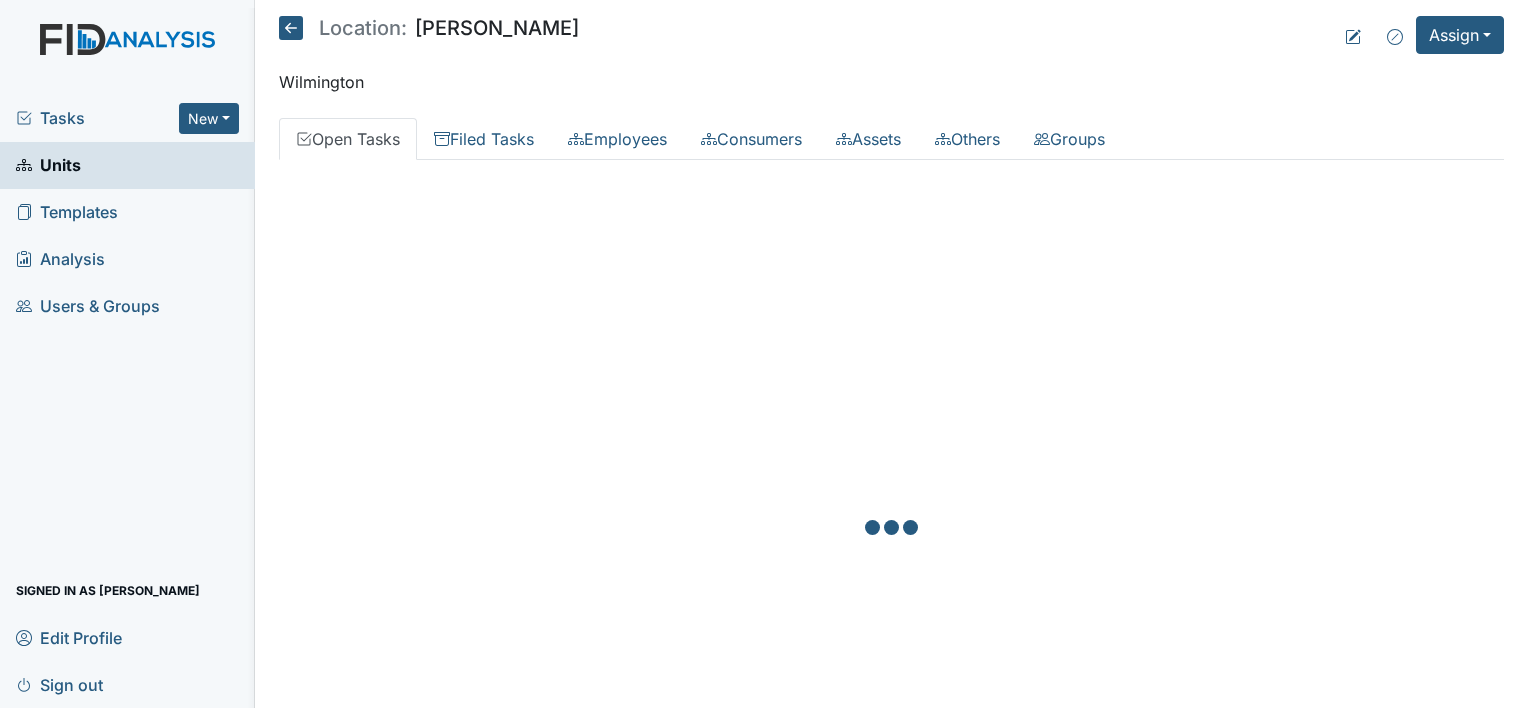 scroll, scrollTop: 0, scrollLeft: 0, axis: both 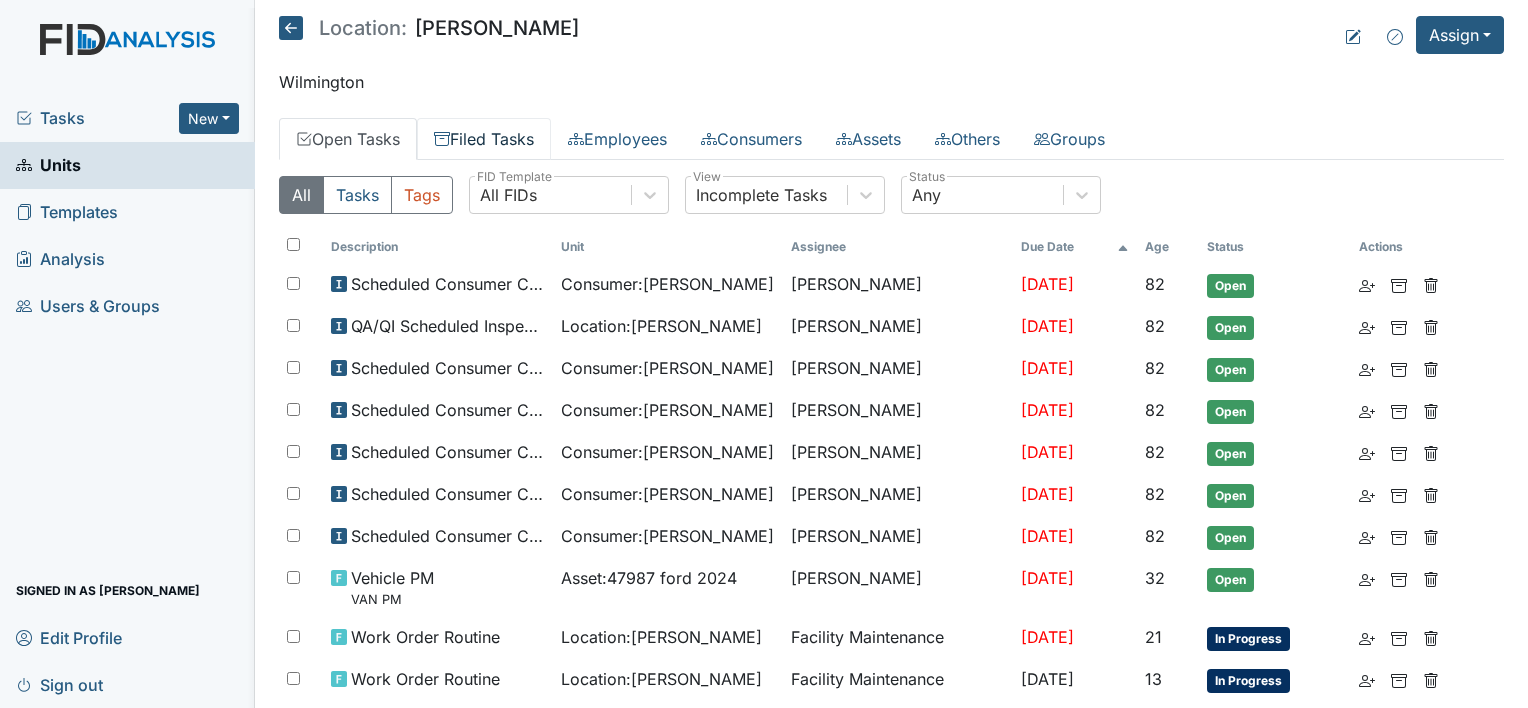 click on "Filed Tasks" at bounding box center [484, 139] 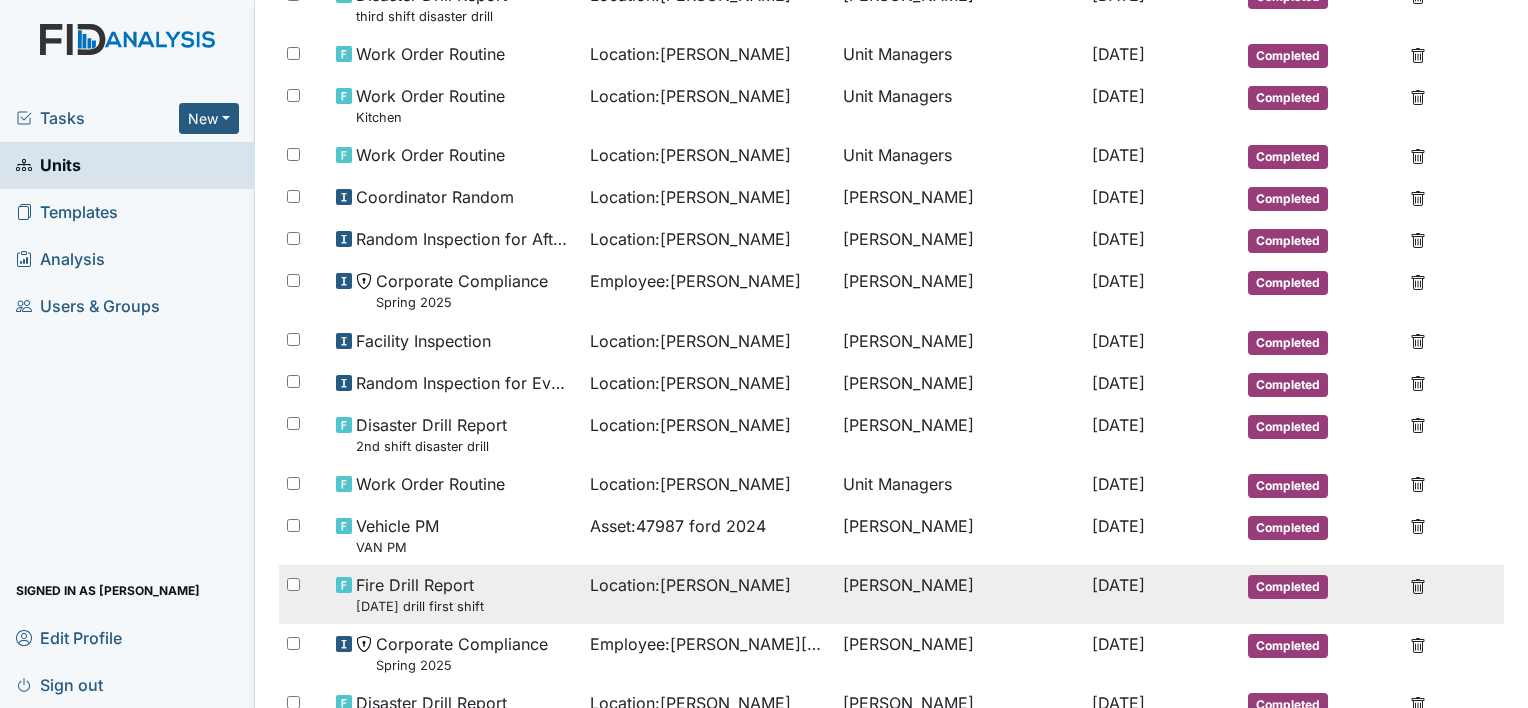 scroll, scrollTop: 800, scrollLeft: 0, axis: vertical 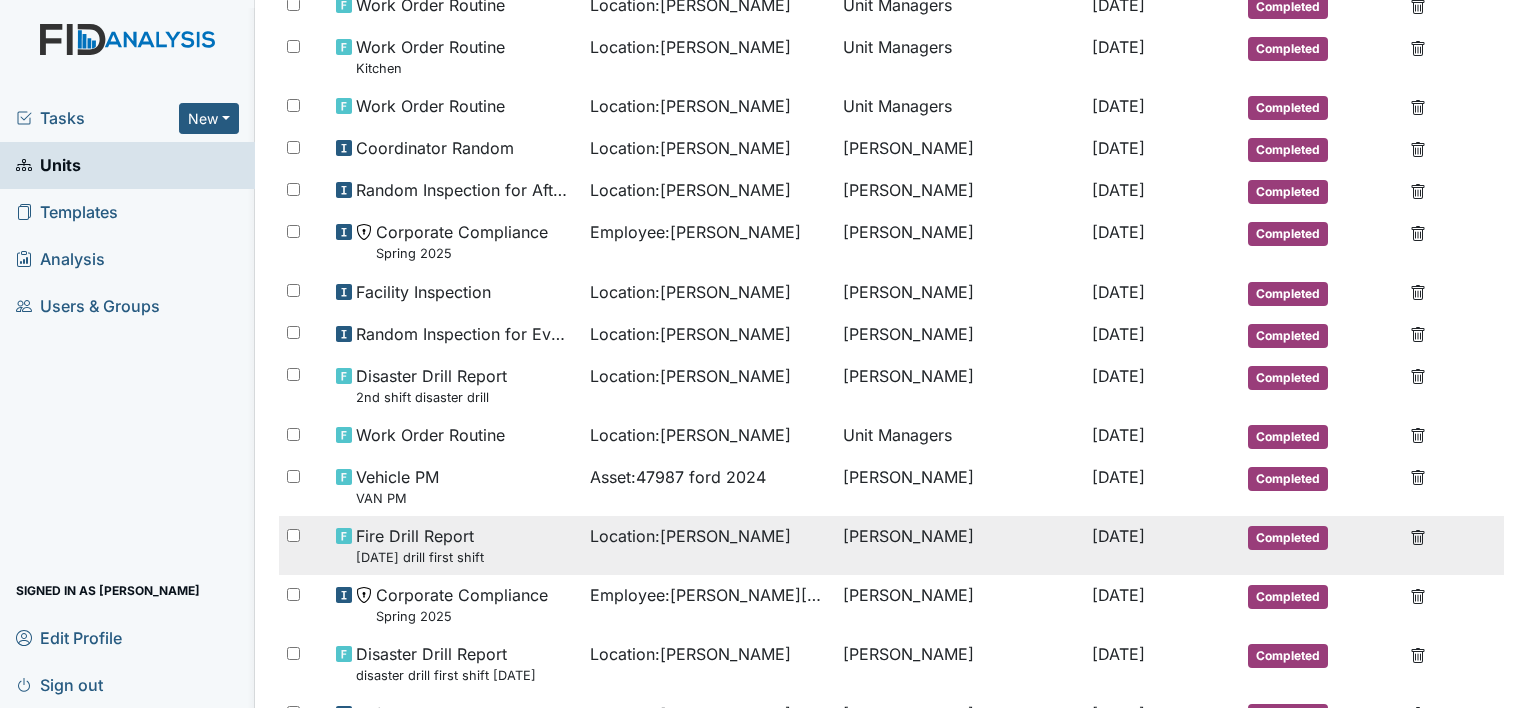 click on "June 2025 drill first shift" at bounding box center [420, 557] 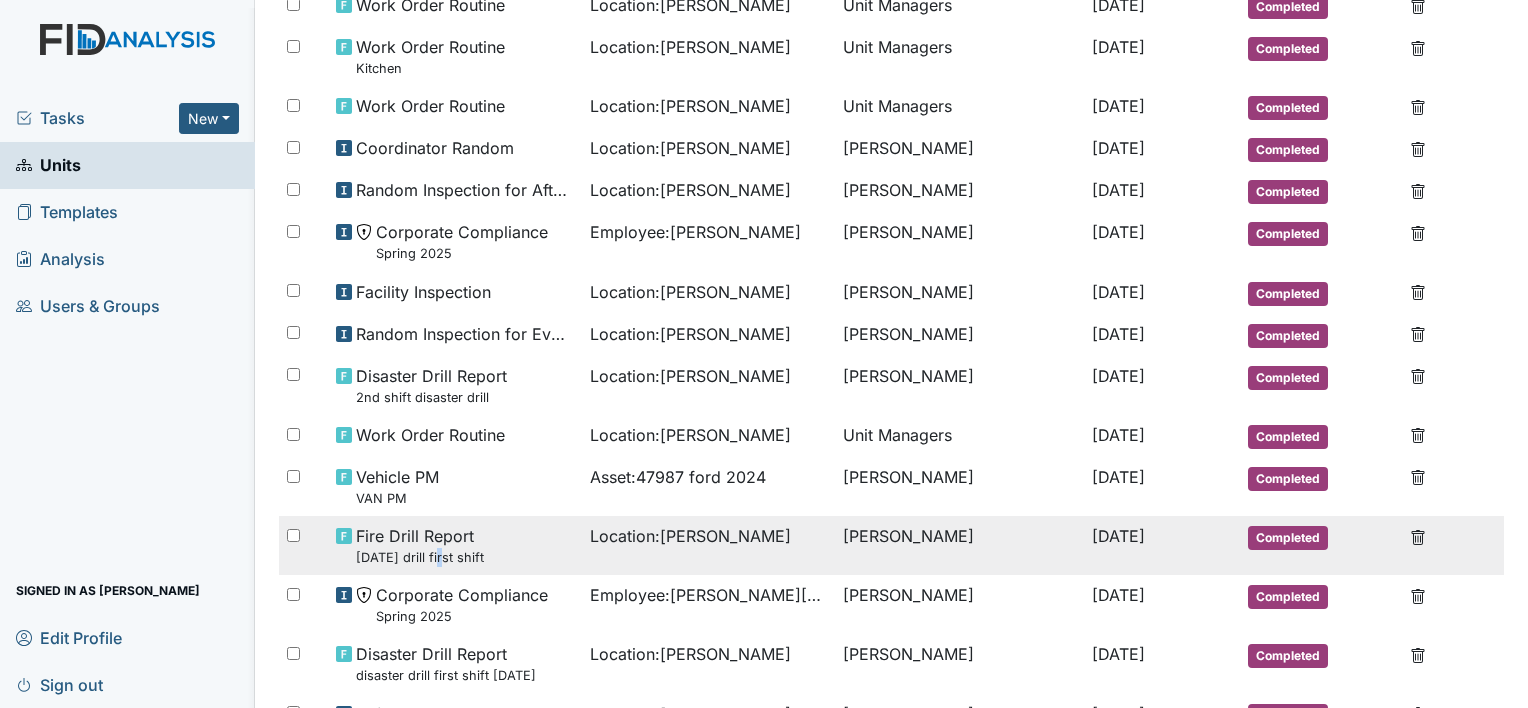 click on "June 2025 drill first shift" at bounding box center [420, 557] 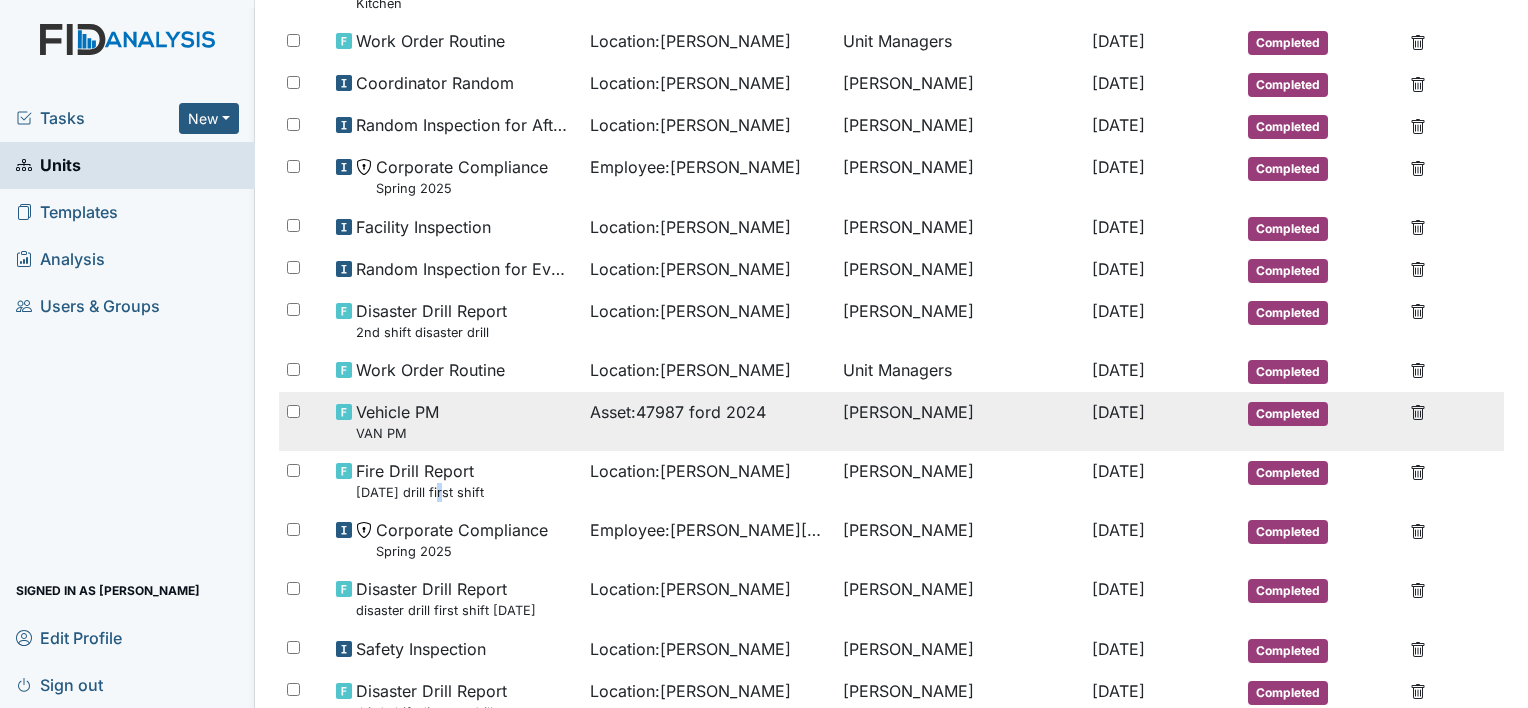 scroll, scrollTop: 1000, scrollLeft: 0, axis: vertical 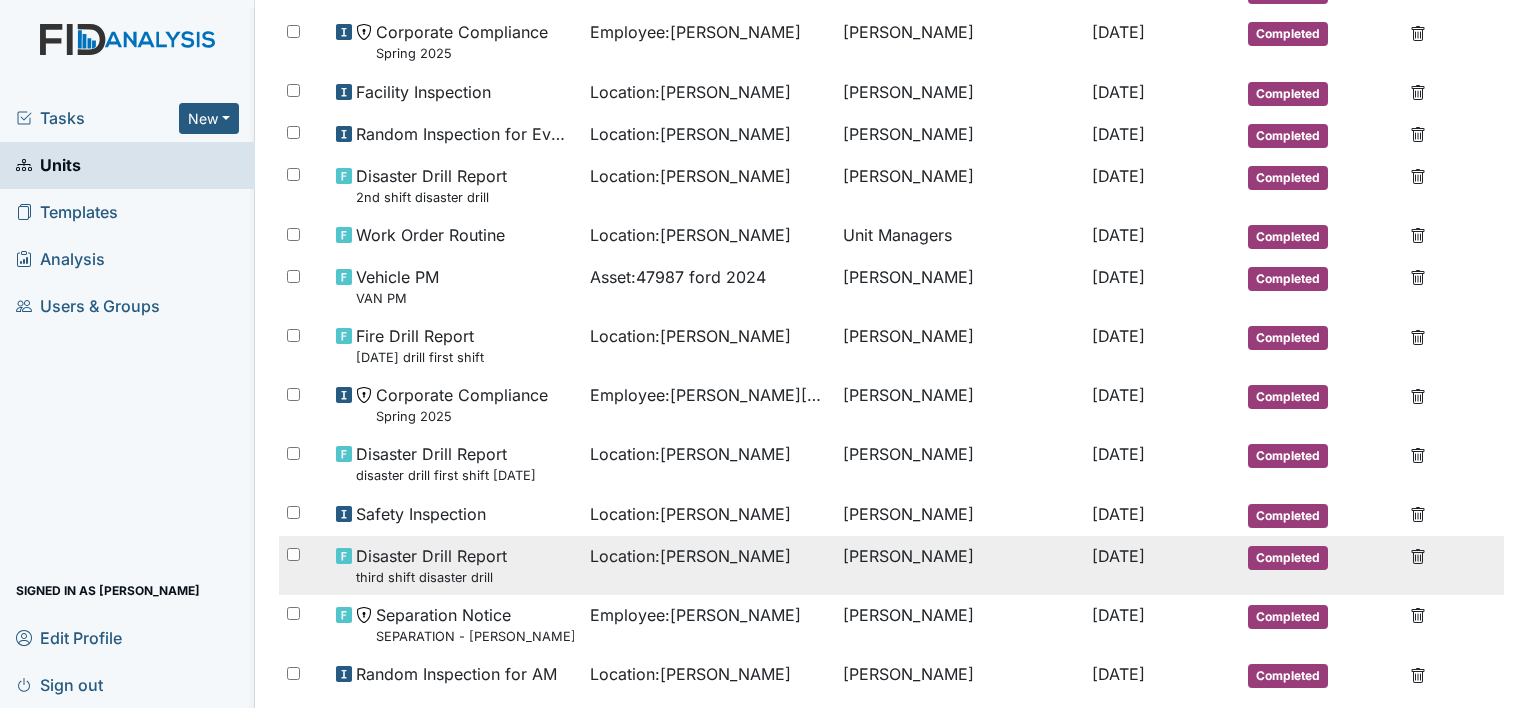 click on "Disaster Drill Report third shift disaster drill" at bounding box center [431, 565] 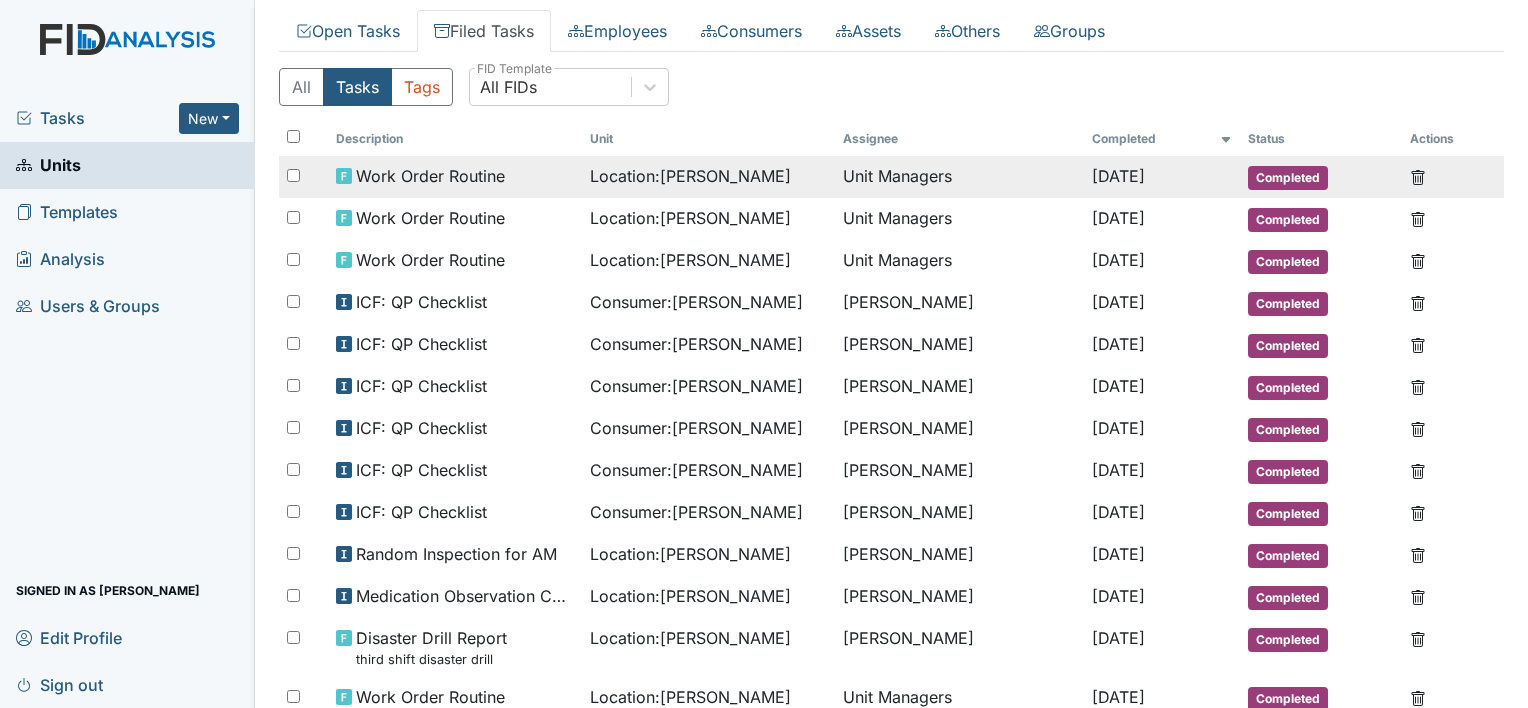 scroll, scrollTop: 0, scrollLeft: 0, axis: both 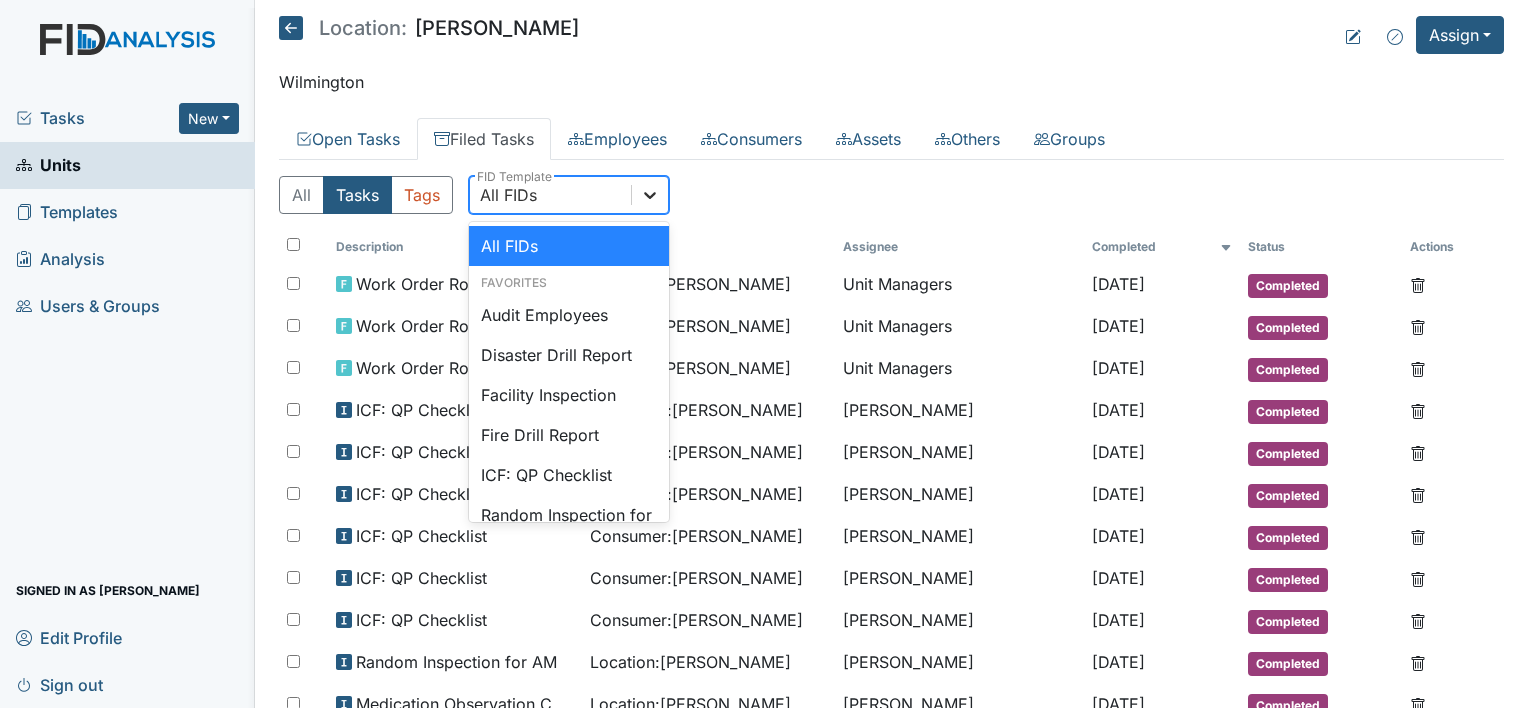 click at bounding box center (650, 195) 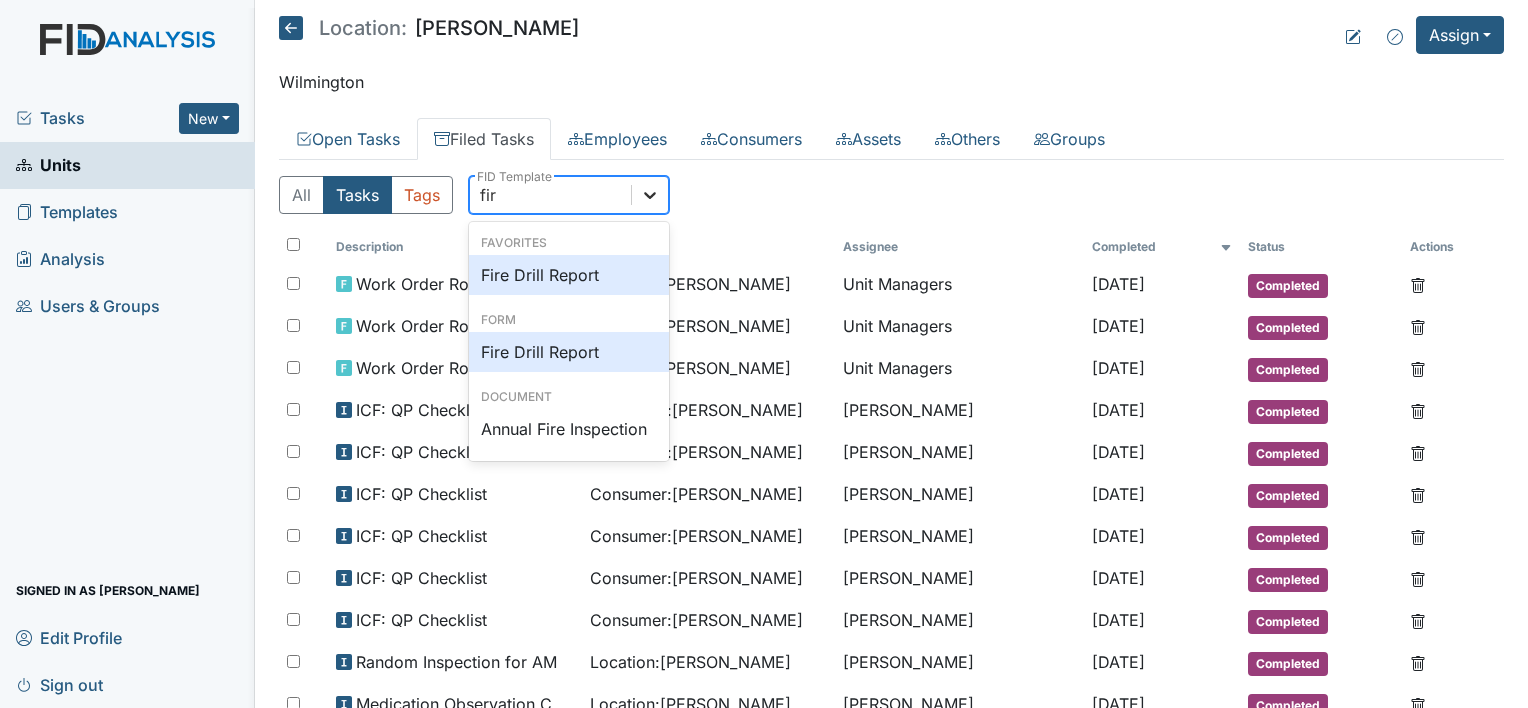 type on "fire" 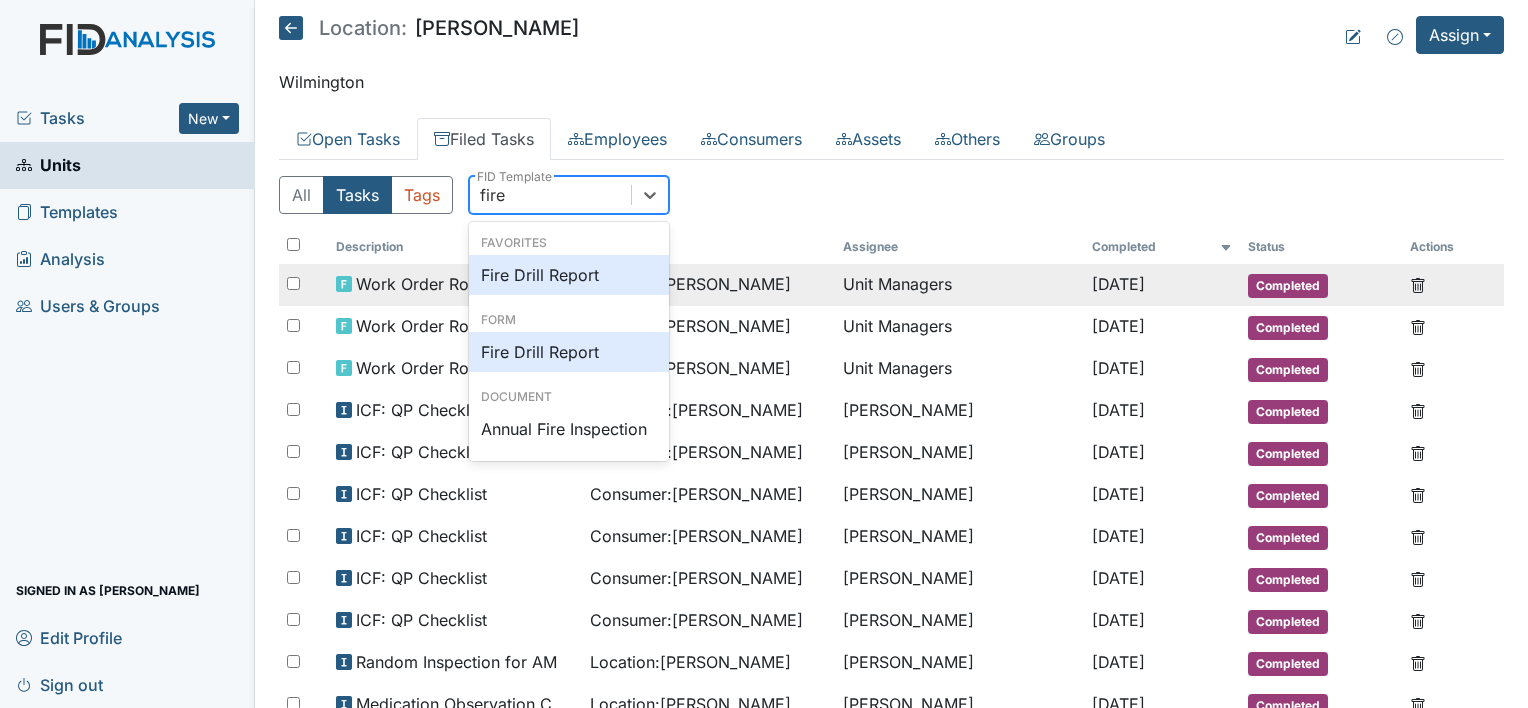 click on "Fire Drill Report" at bounding box center (569, 275) 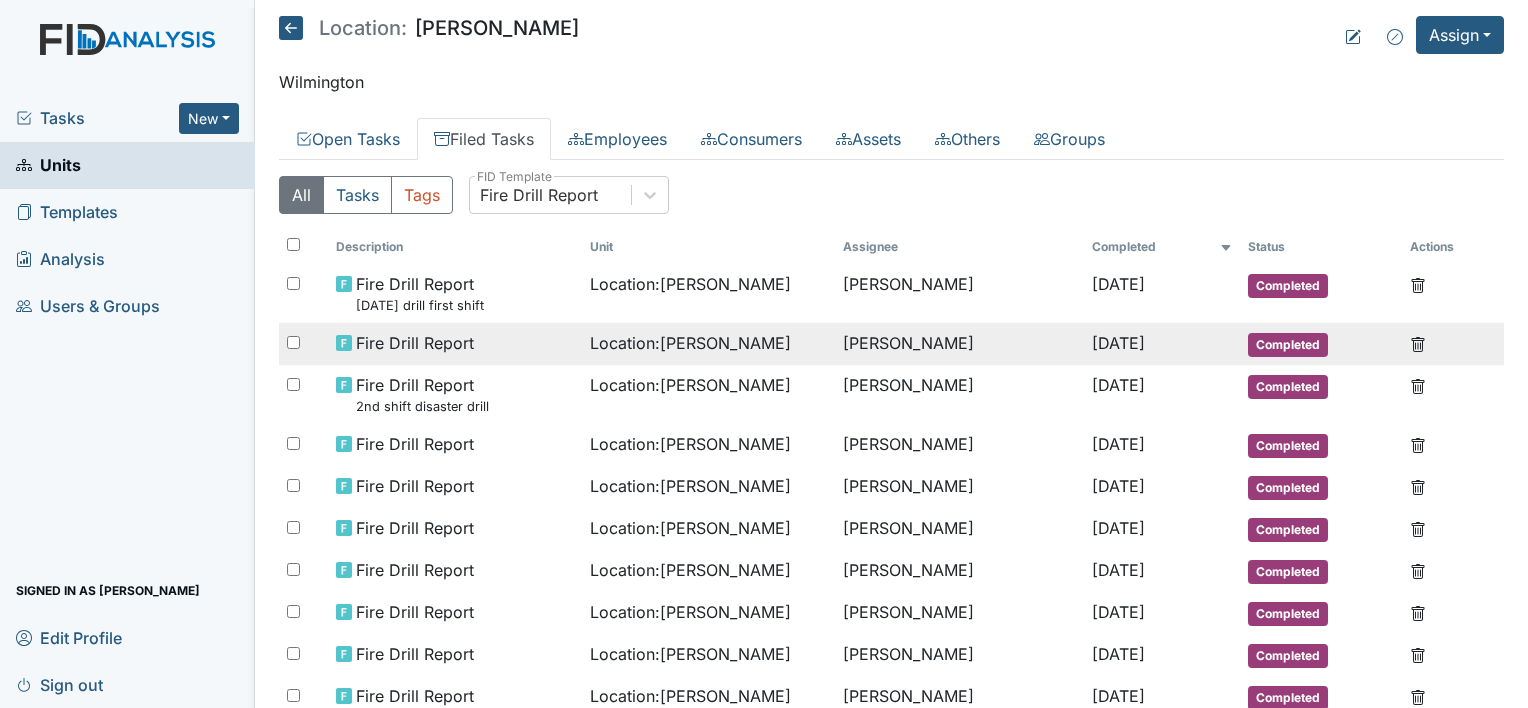 click on "Fire Drill Report" at bounding box center (415, 343) 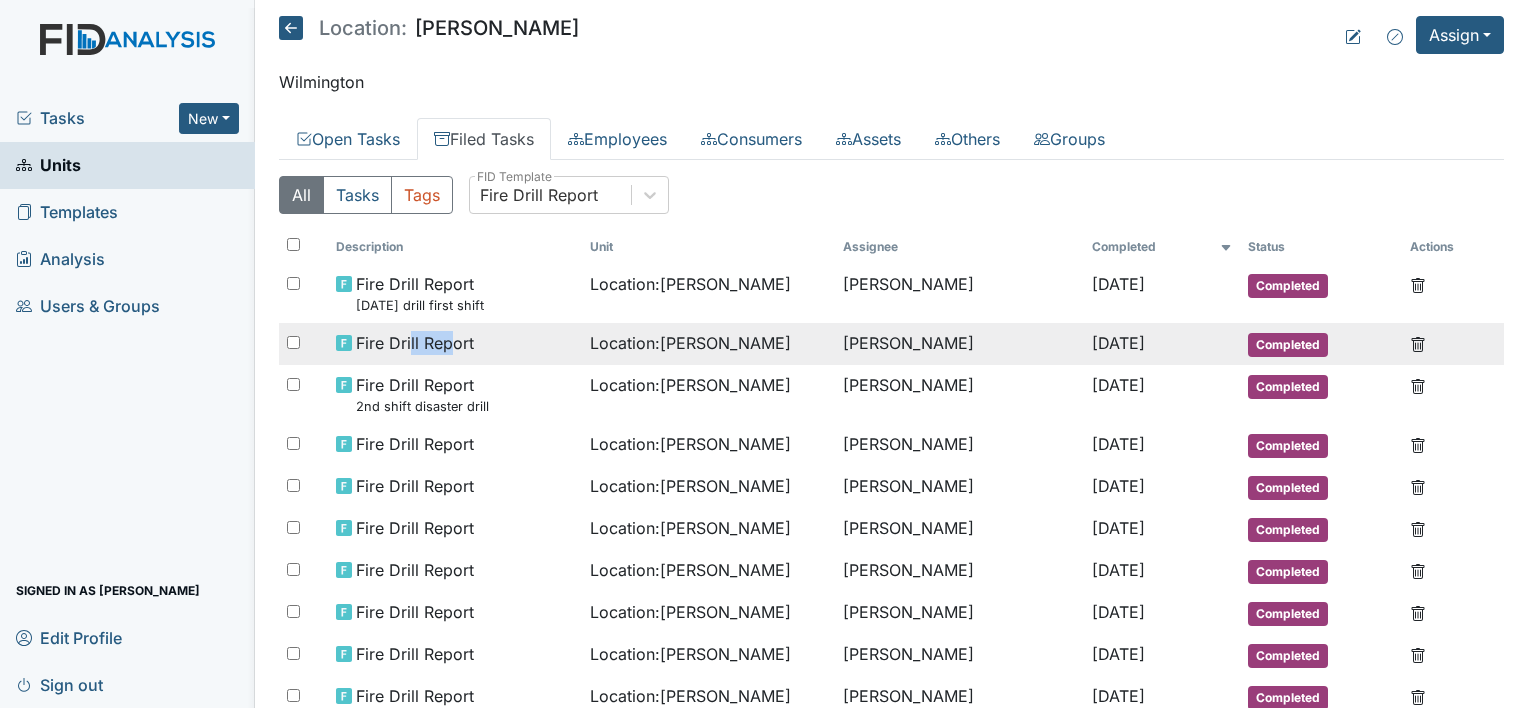 click on "Fire Drill Report" at bounding box center [415, 343] 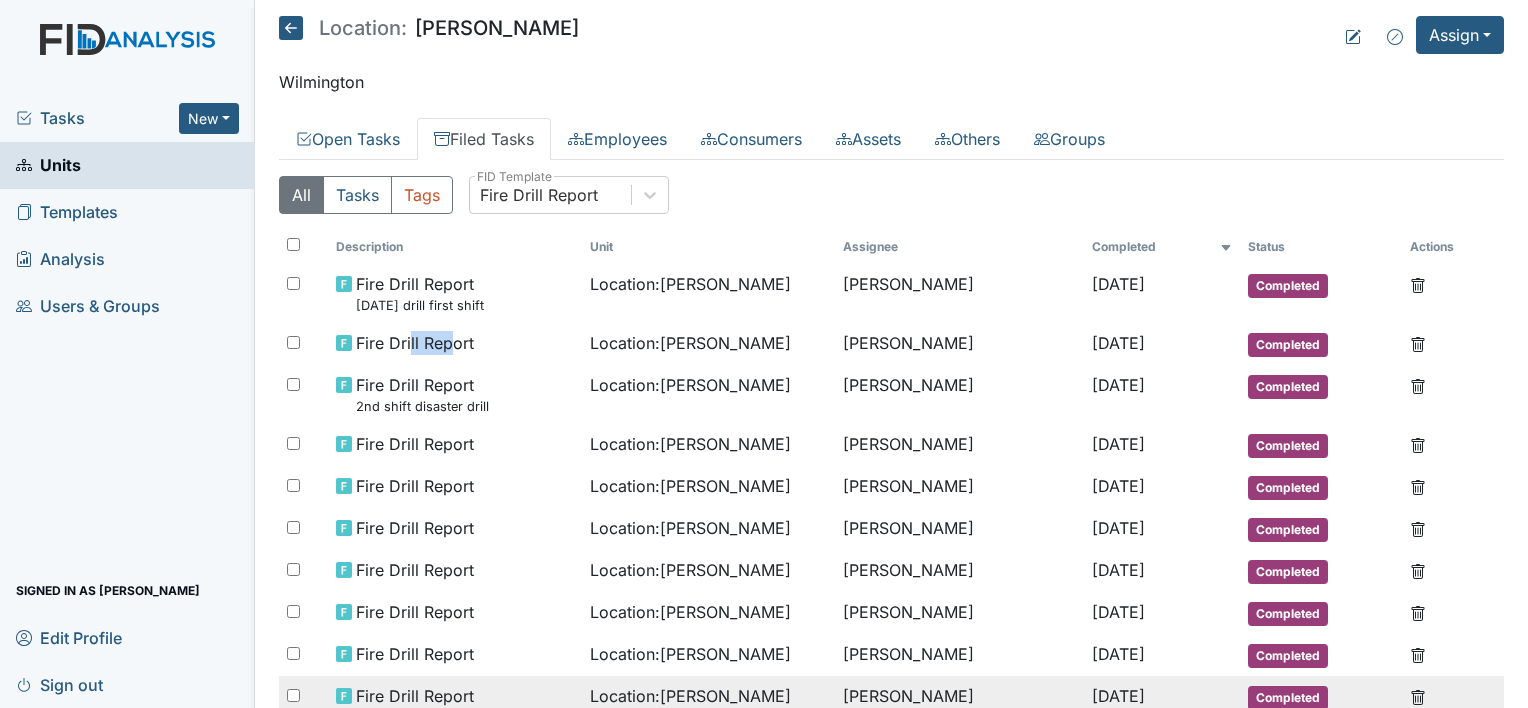 scroll, scrollTop: 0, scrollLeft: 0, axis: both 